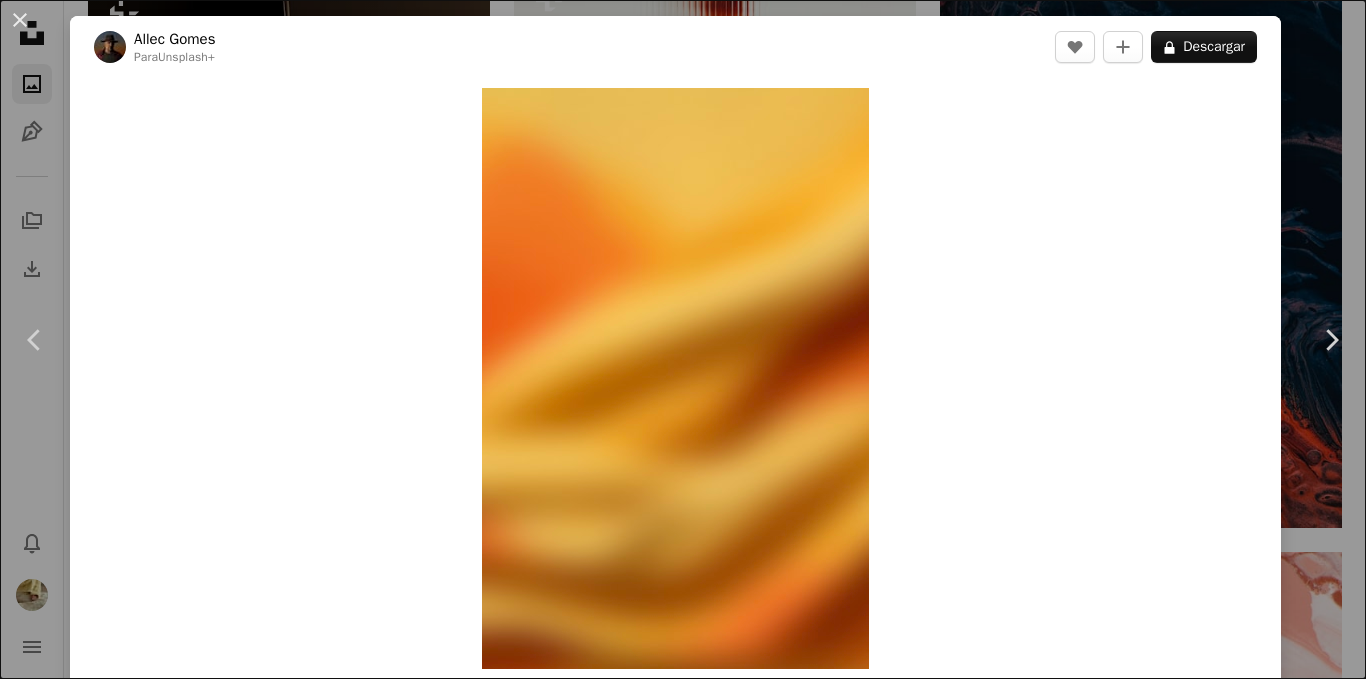 scroll, scrollTop: 21143, scrollLeft: 0, axis: vertical 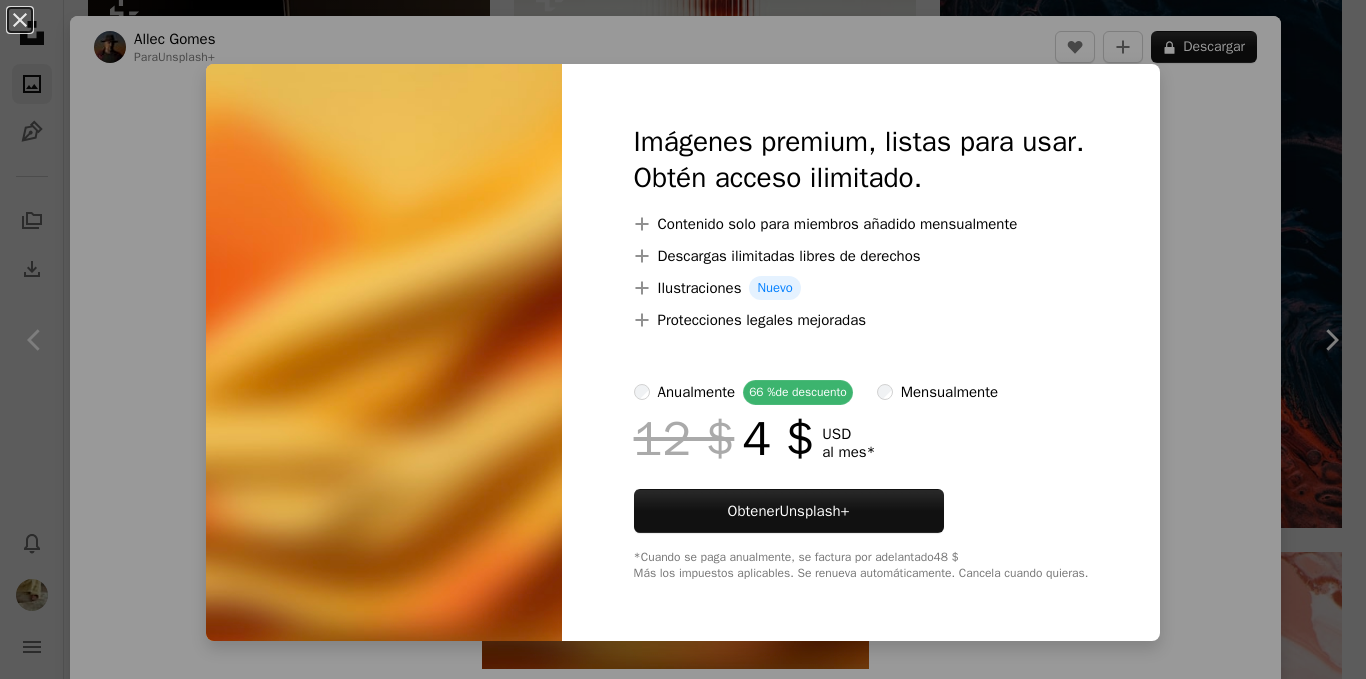 click on "An X shape Imágenes premium, listas para usar. Obtén acceso ilimitado. A plus sign Contenido solo para miembros añadido mensualmente A plus sign Descargas ilimitadas libres de derechos A plus sign Ilustraciones  Nuevo A plus sign Protecciones legales mejoradas anualmente 66 %  de descuento mensualmente 12 $   4 $ USD al mes * Obtener  Unsplash+ *Cuando se paga anualmente, se factura por adelantado  48 $ Más los impuestos aplicables. Se renueva automáticamente. Cancela cuando quieras." at bounding box center (683, 339) 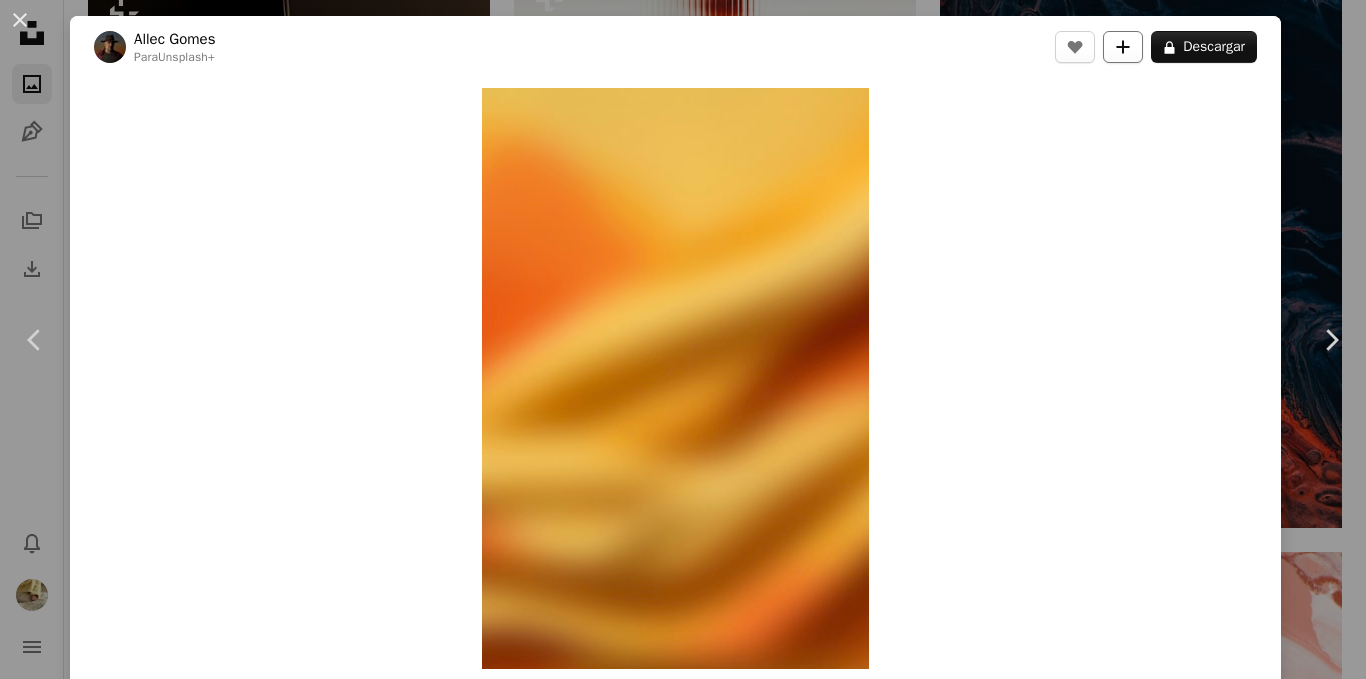 click on "A plus sign" at bounding box center [1123, 47] 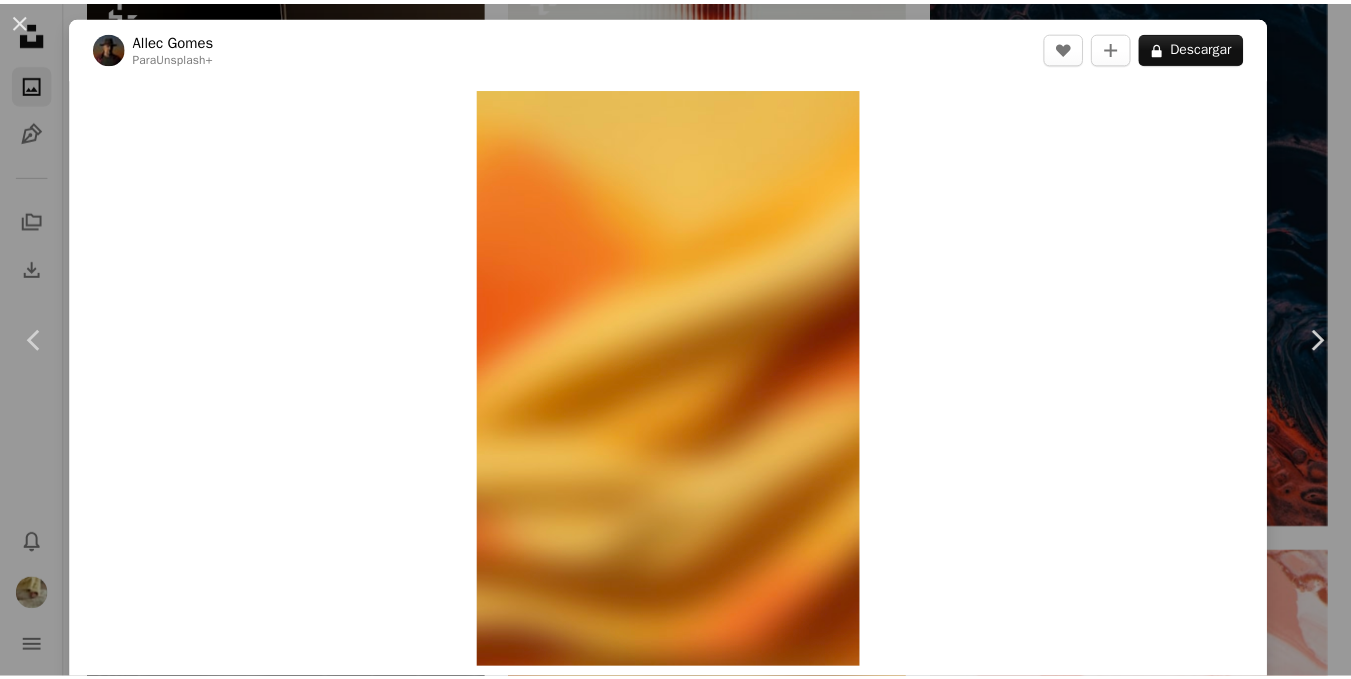 scroll, scrollTop: 0, scrollLeft: 0, axis: both 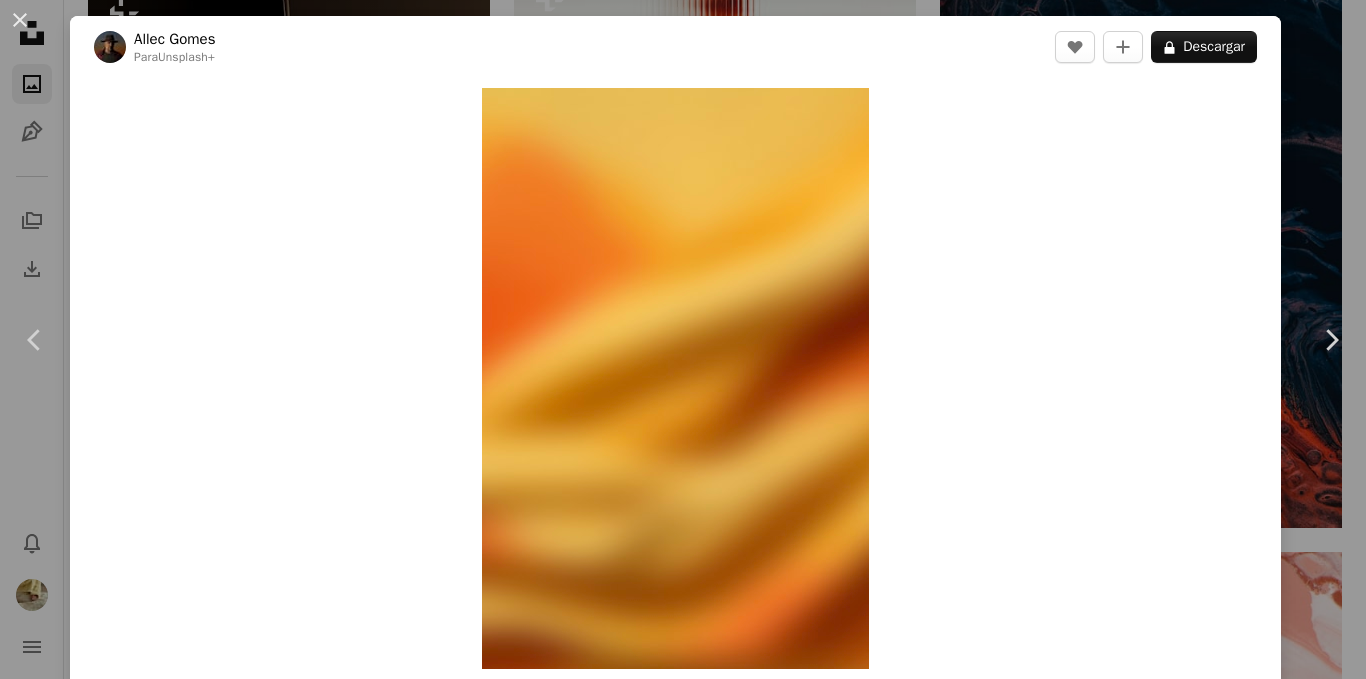 click on "An X shape" at bounding box center (20, 20) 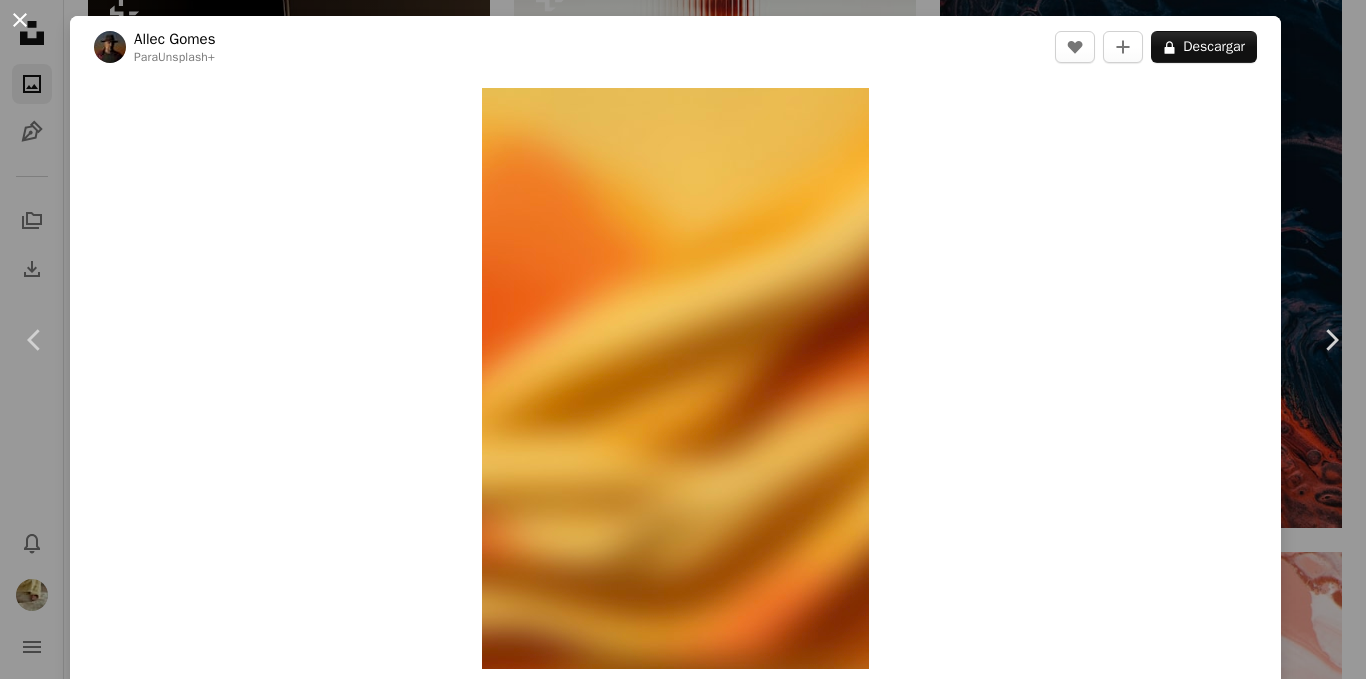 click on "An X shape" at bounding box center [20, 20] 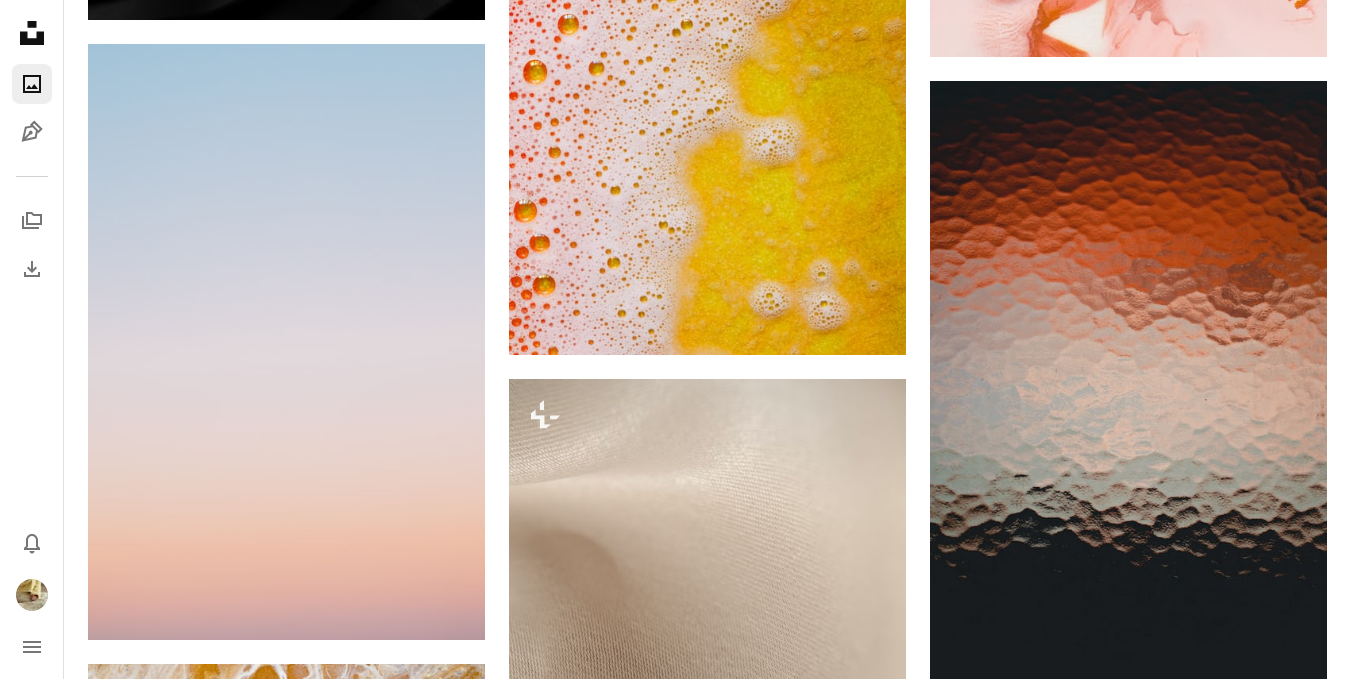 scroll, scrollTop: 22196, scrollLeft: 0, axis: vertical 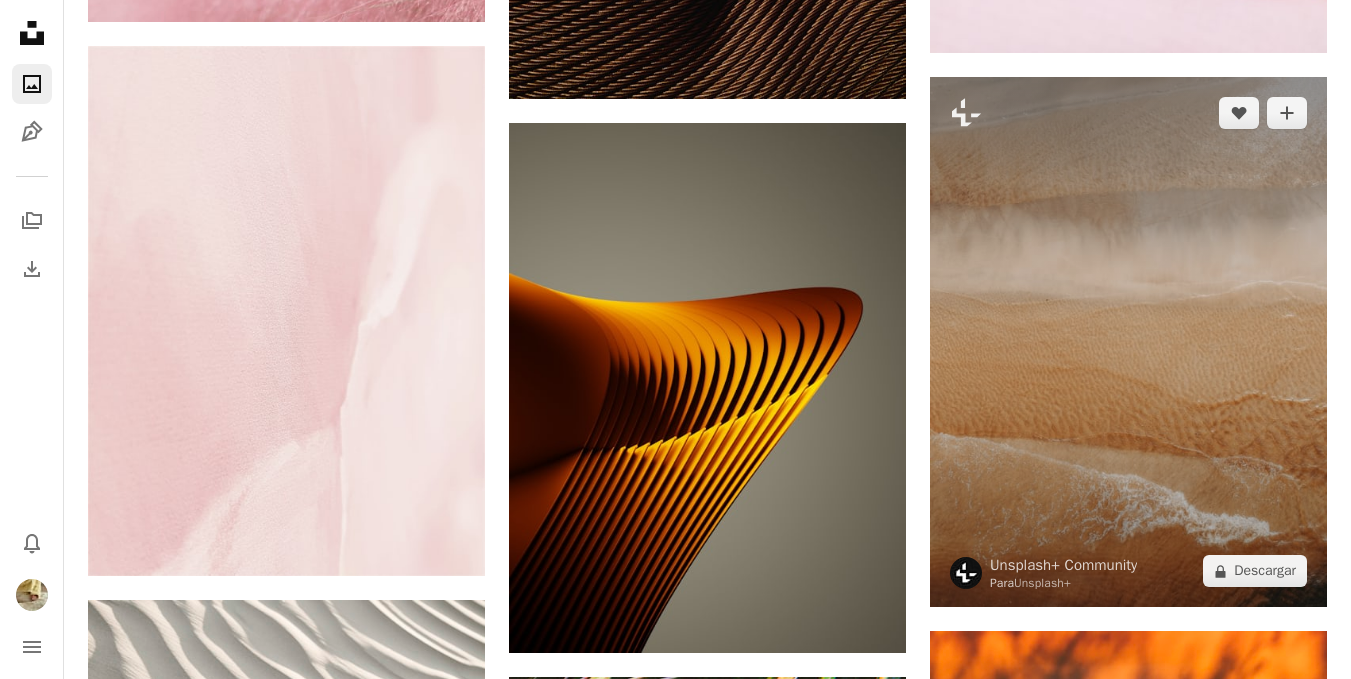 click at bounding box center [1128, 342] 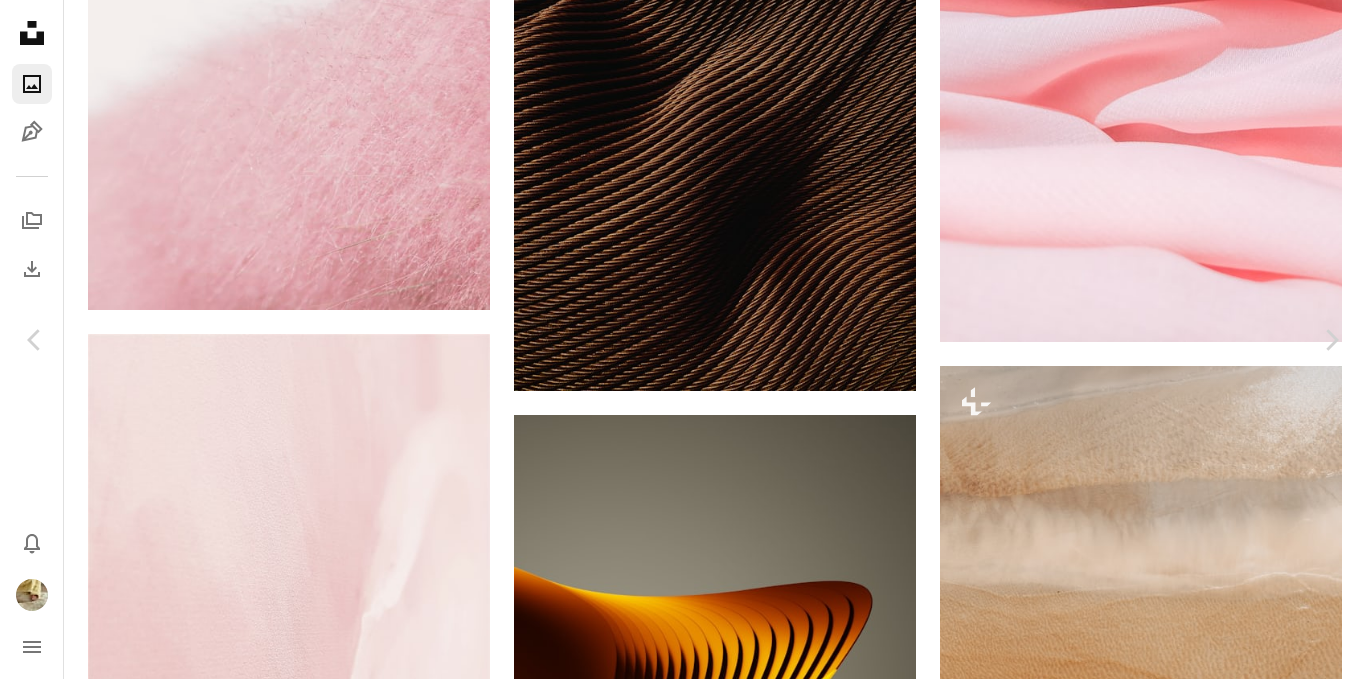 click on "An X shape" at bounding box center (20, 20) 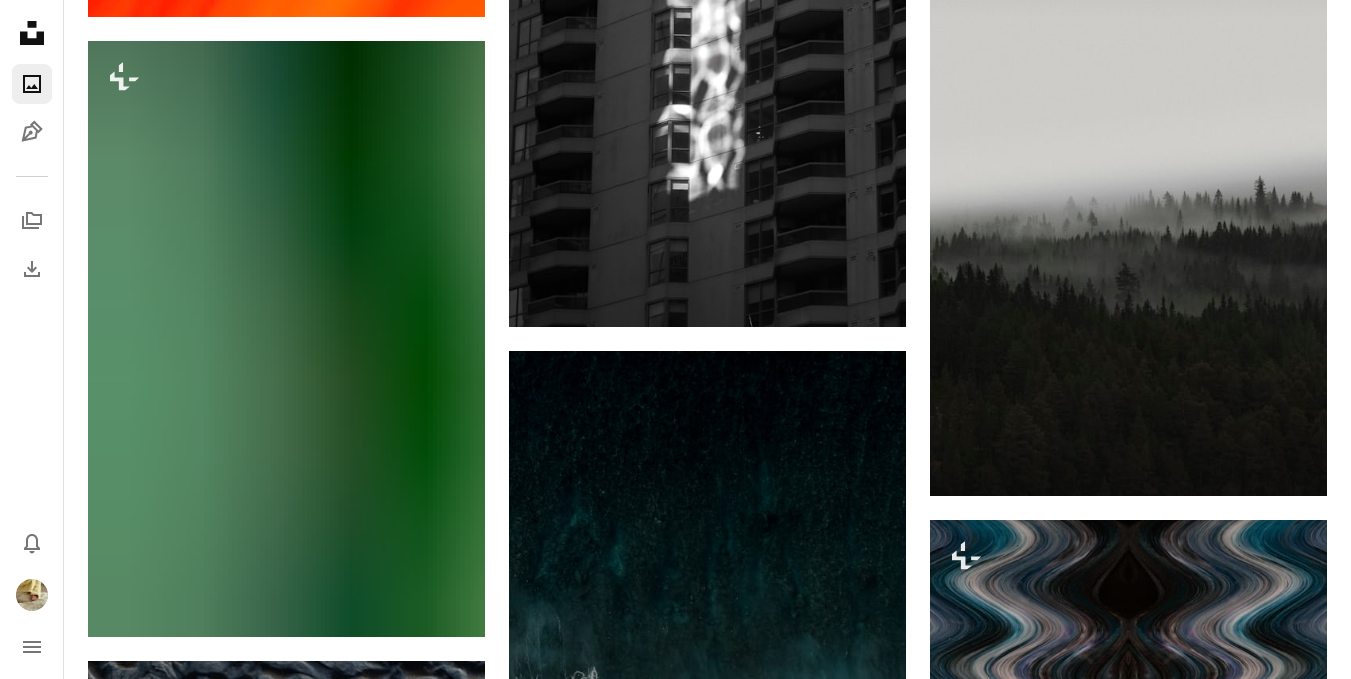 scroll, scrollTop: 26209, scrollLeft: 0, axis: vertical 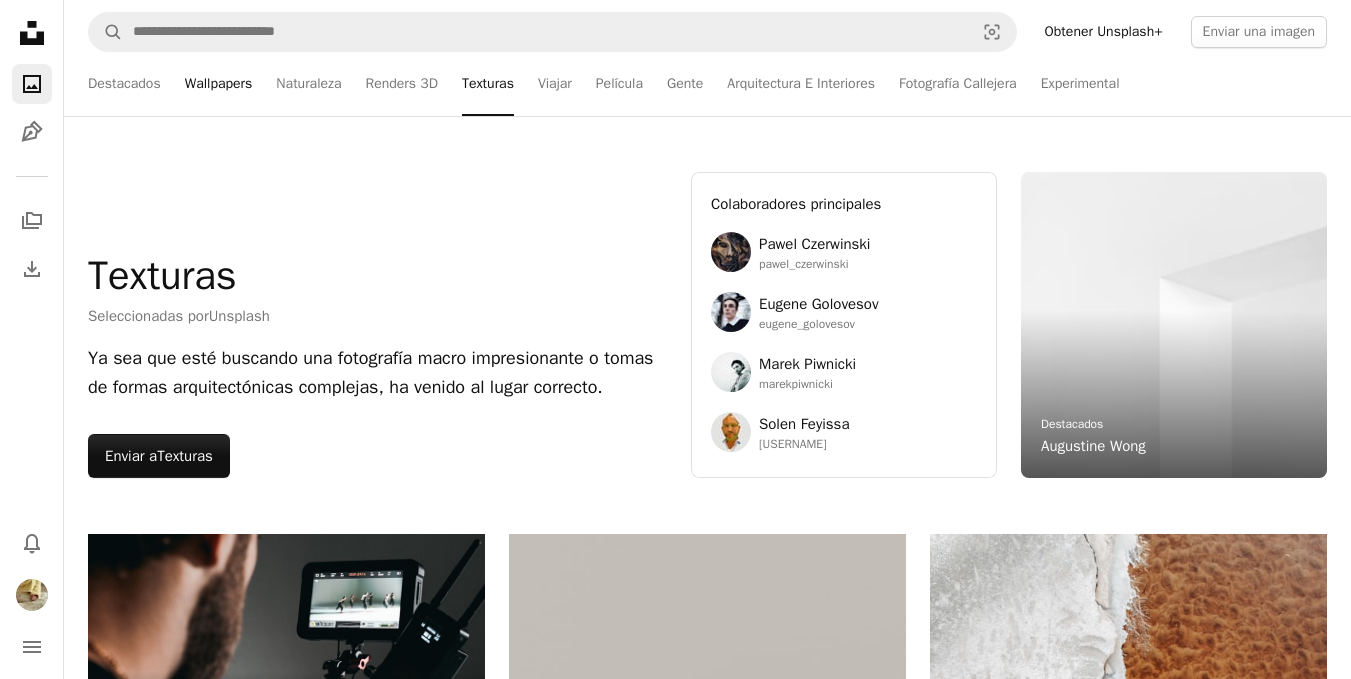 click on "Wallpapers" at bounding box center (219, 84) 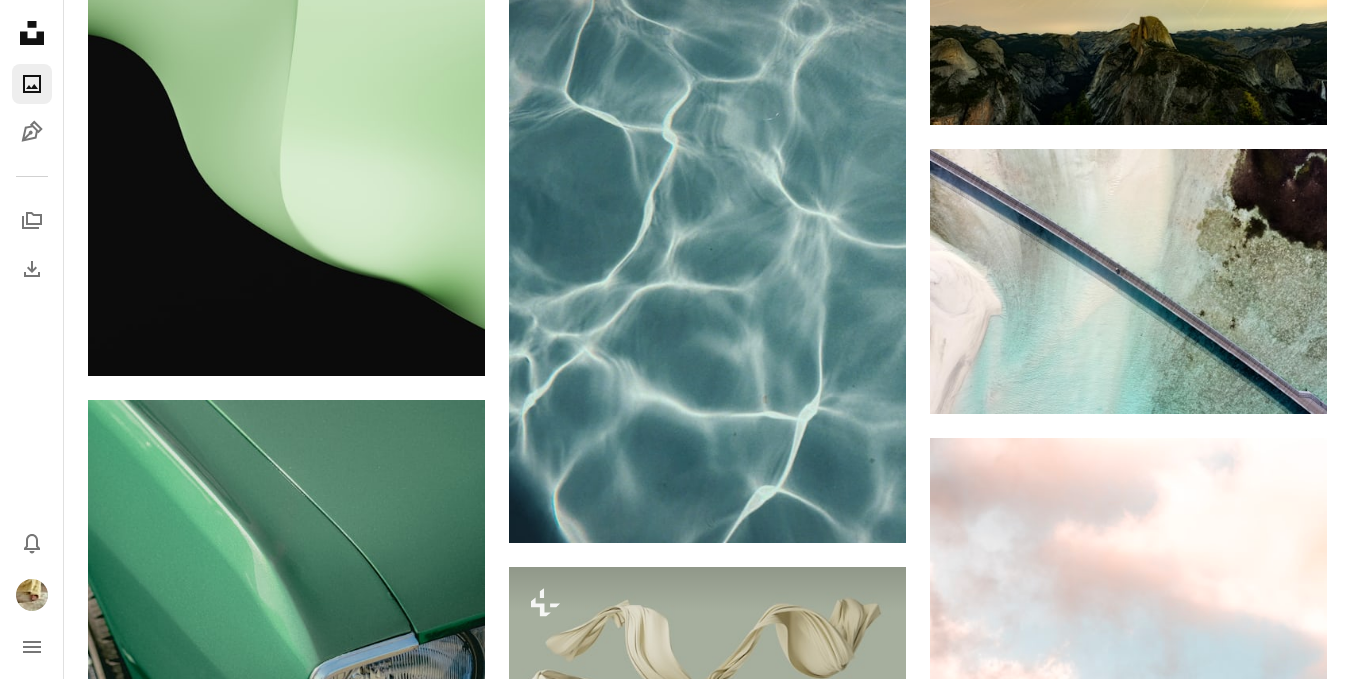 scroll, scrollTop: 3524, scrollLeft: 0, axis: vertical 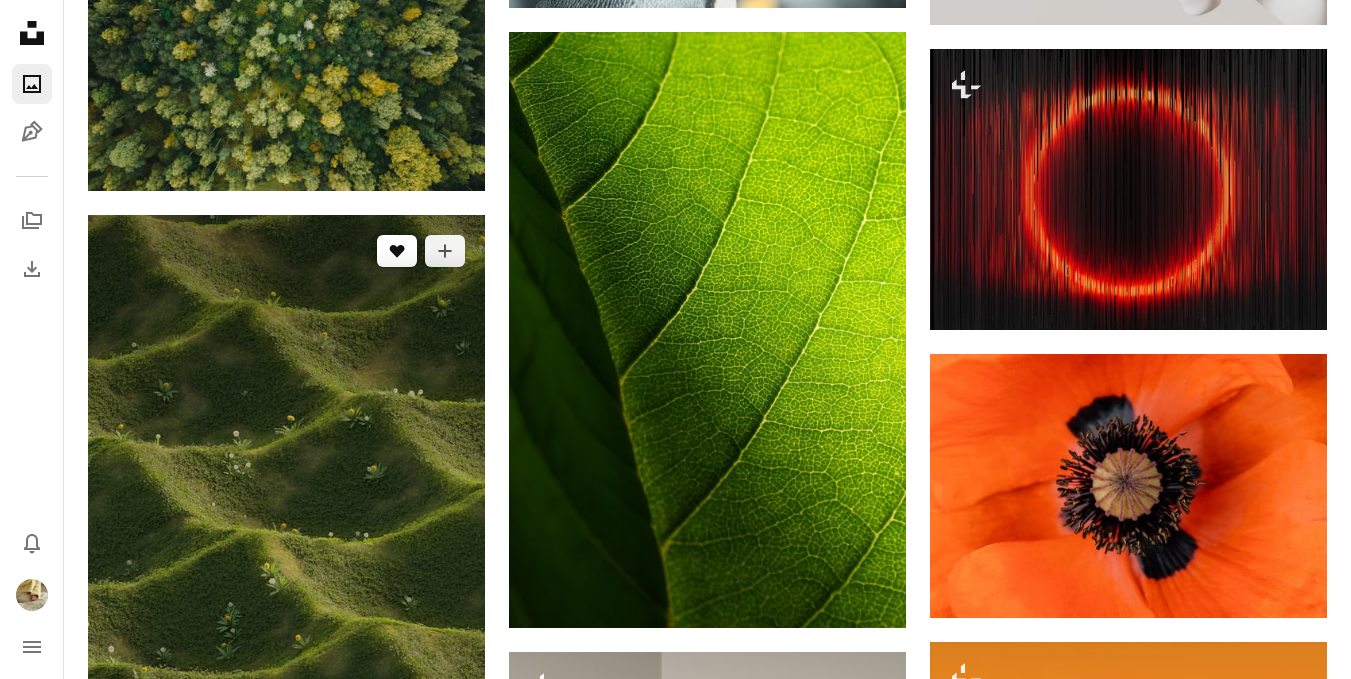 click on "A heart" at bounding box center (397, 251) 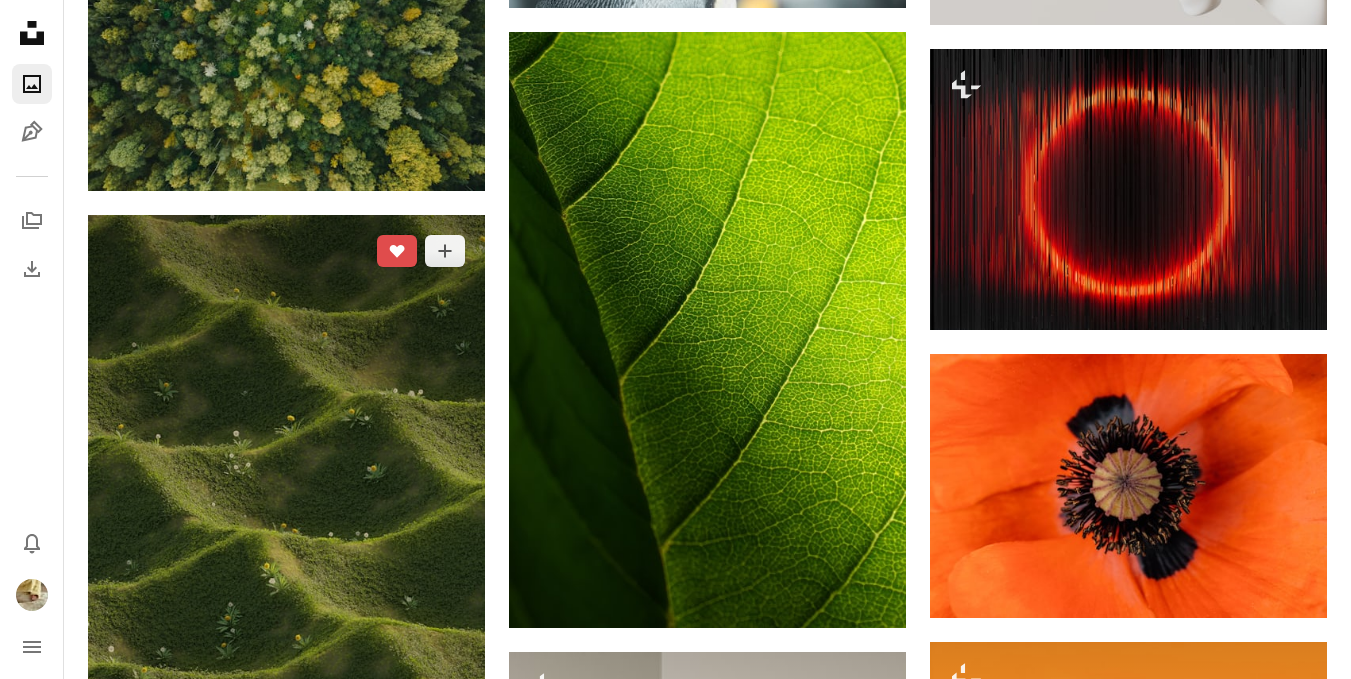 click 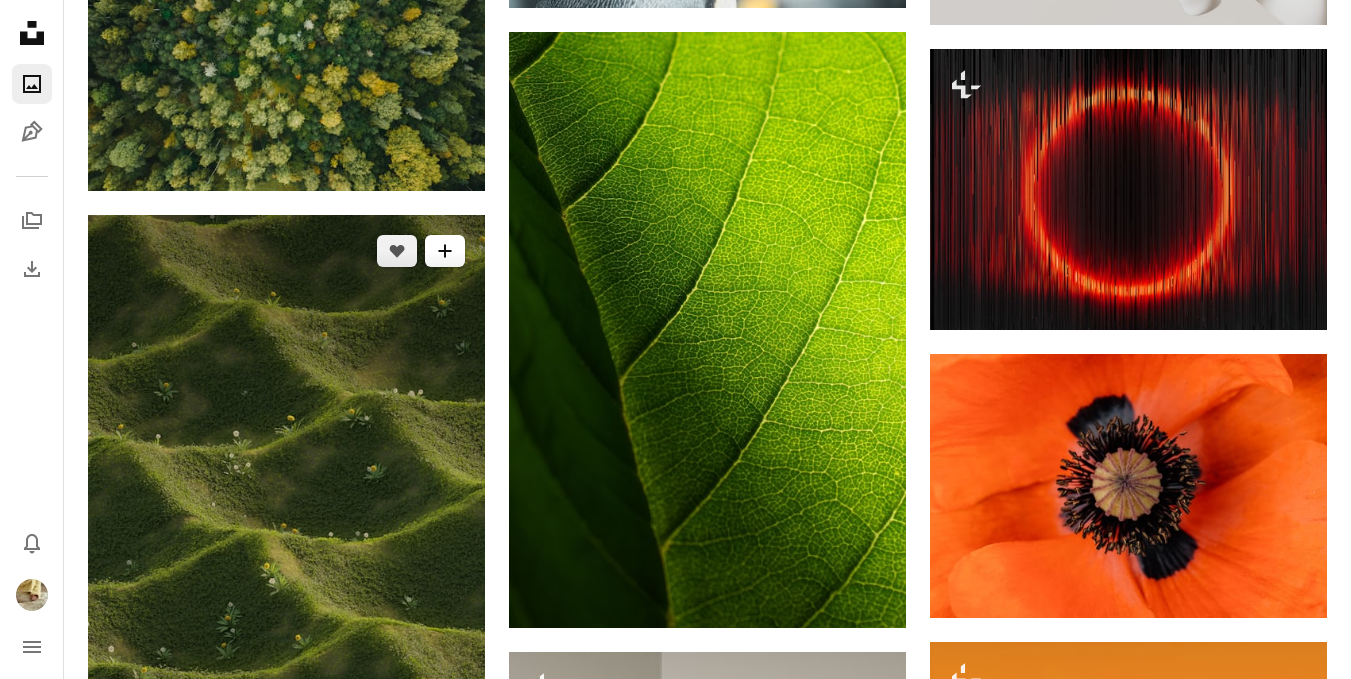 click on "A plus sign" 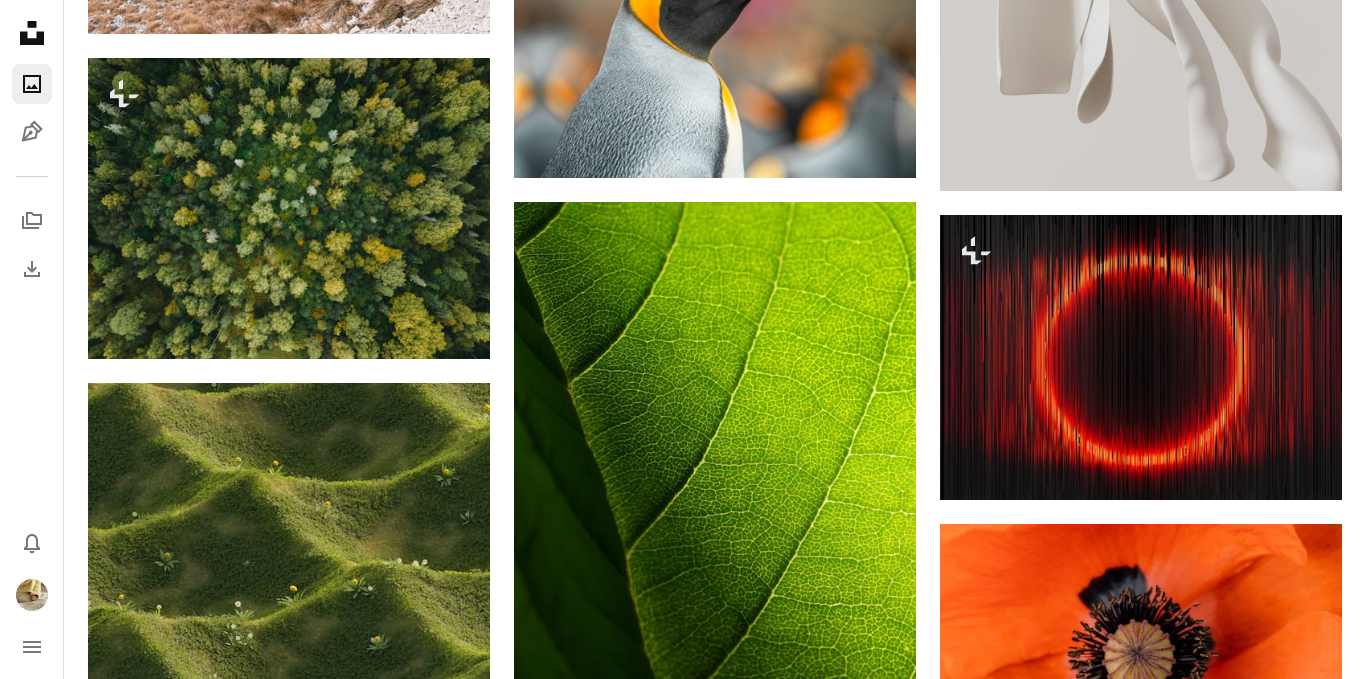 click on "13_[COLOR]" at bounding box center (838, 3990) 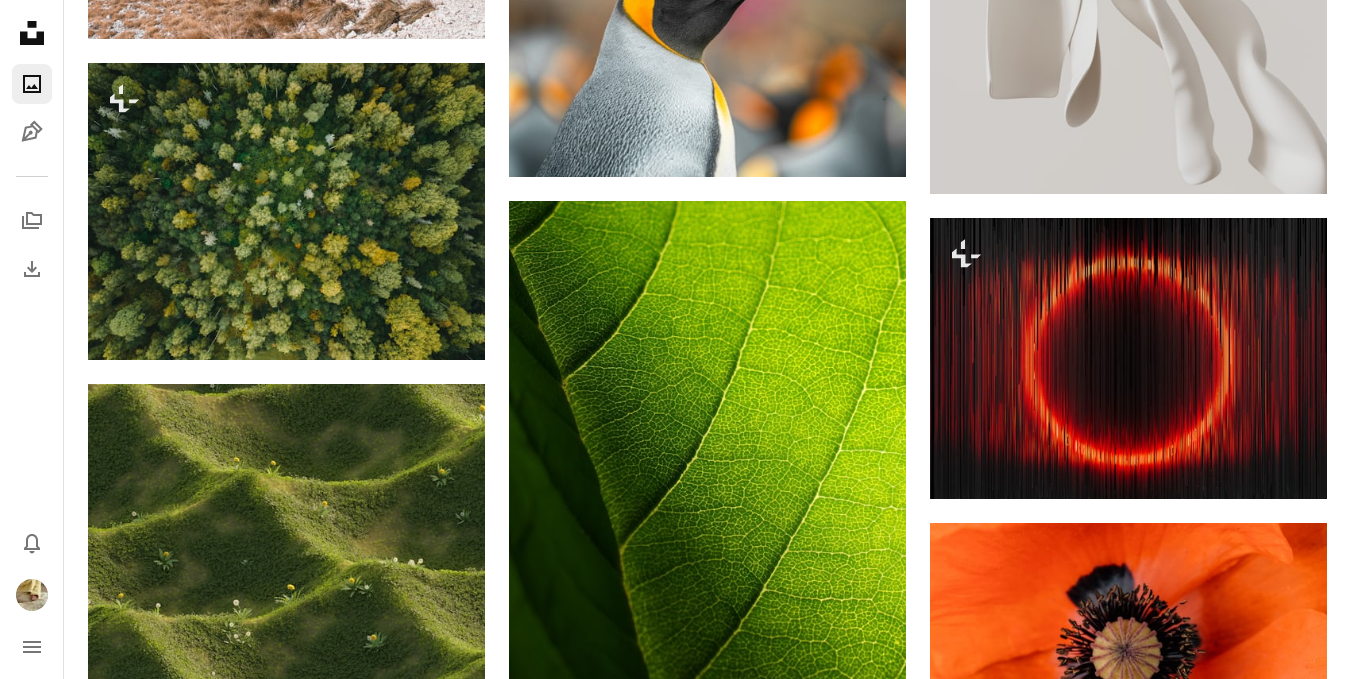 scroll, scrollTop: 14291, scrollLeft: 0, axis: vertical 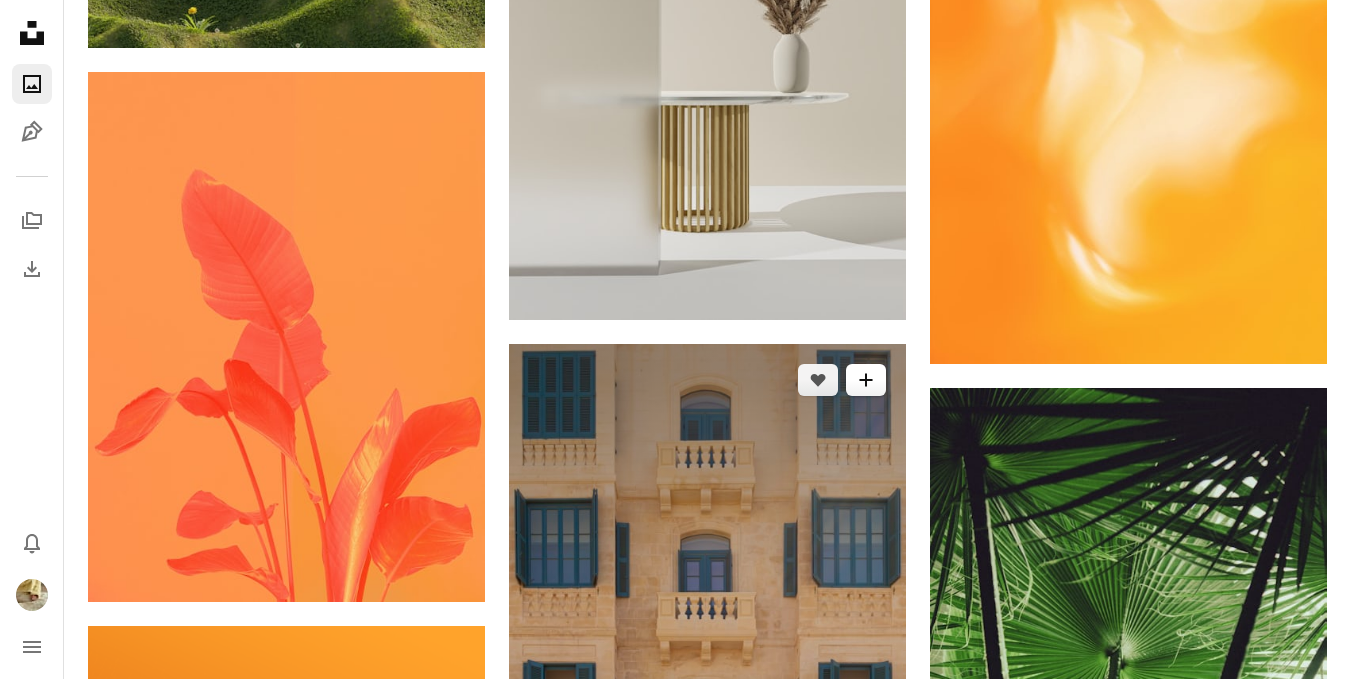 click on "A plus sign" at bounding box center (866, 380) 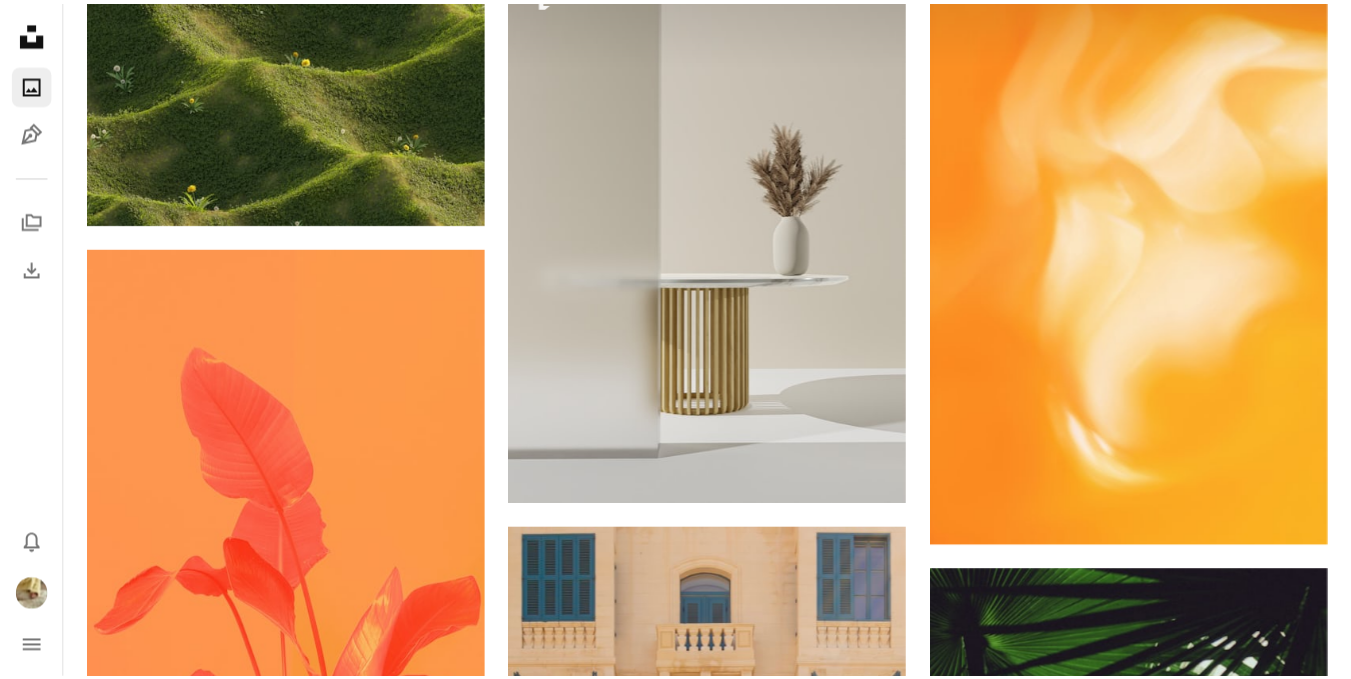 scroll, scrollTop: 452, scrollLeft: 0, axis: vertical 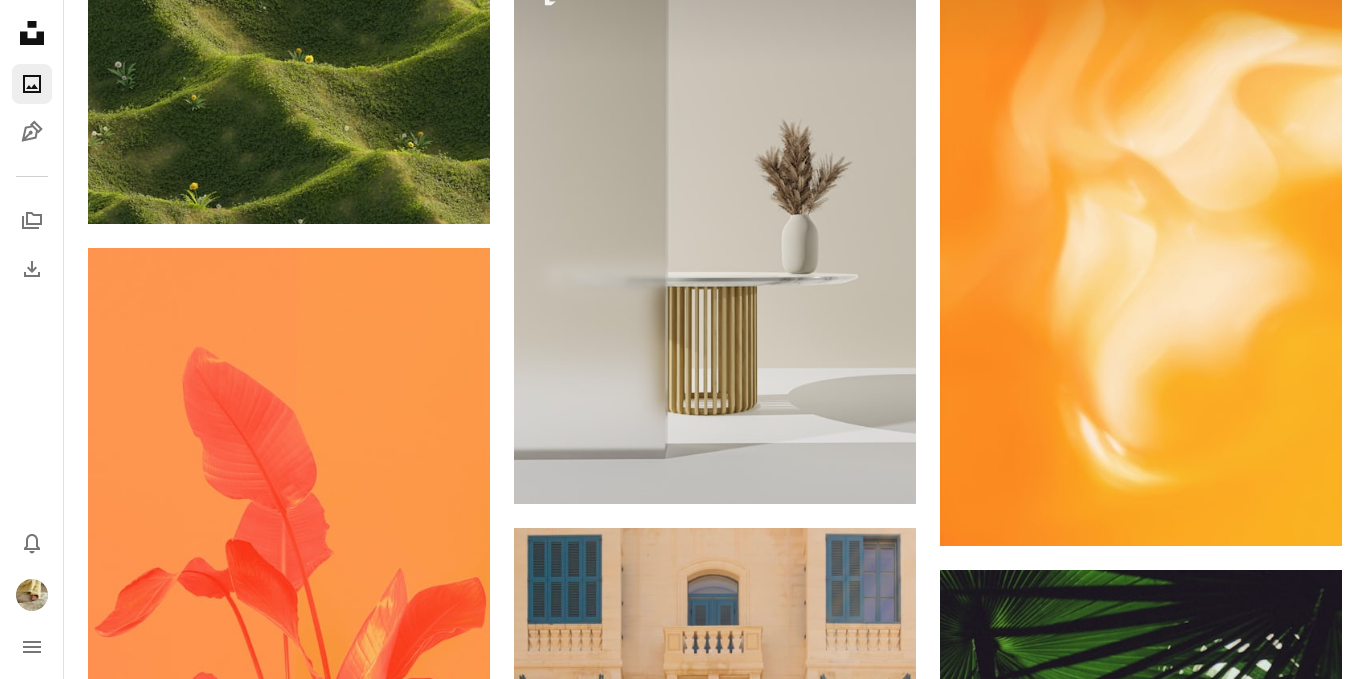 click on "02_[COLOR]" at bounding box center [838, 4185] 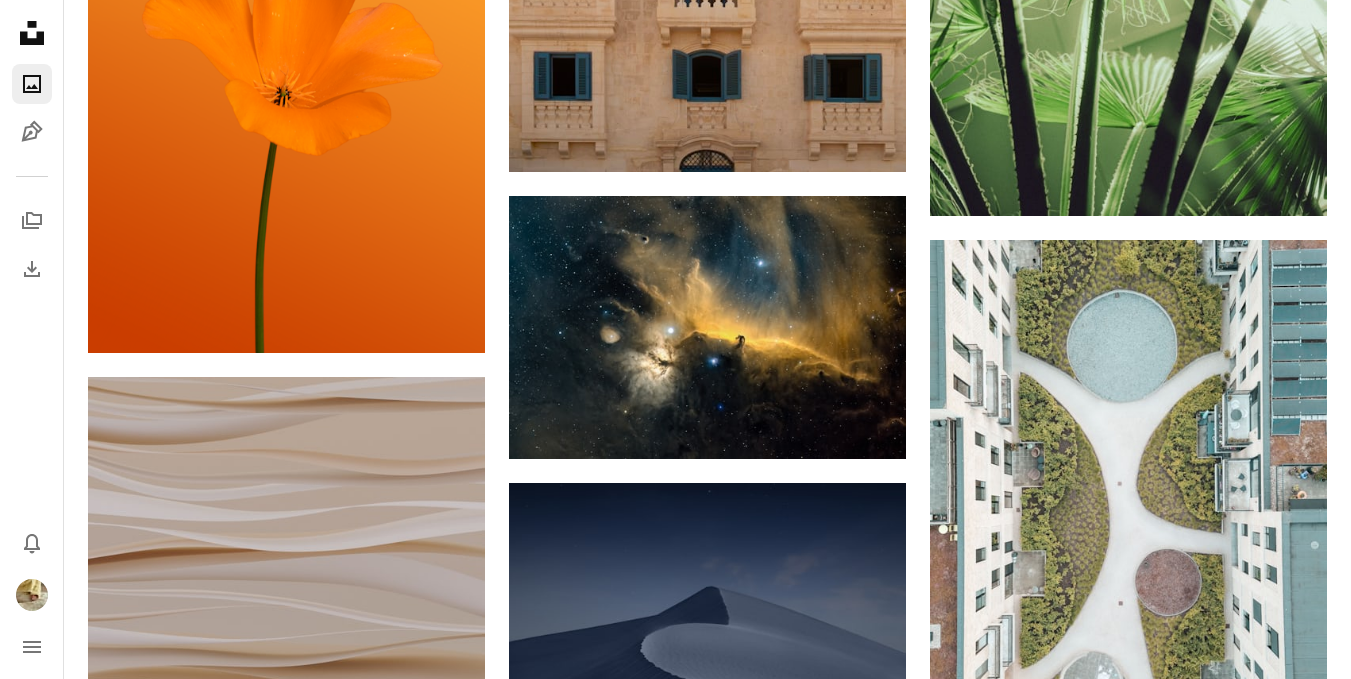 scroll, scrollTop: 16624, scrollLeft: 0, axis: vertical 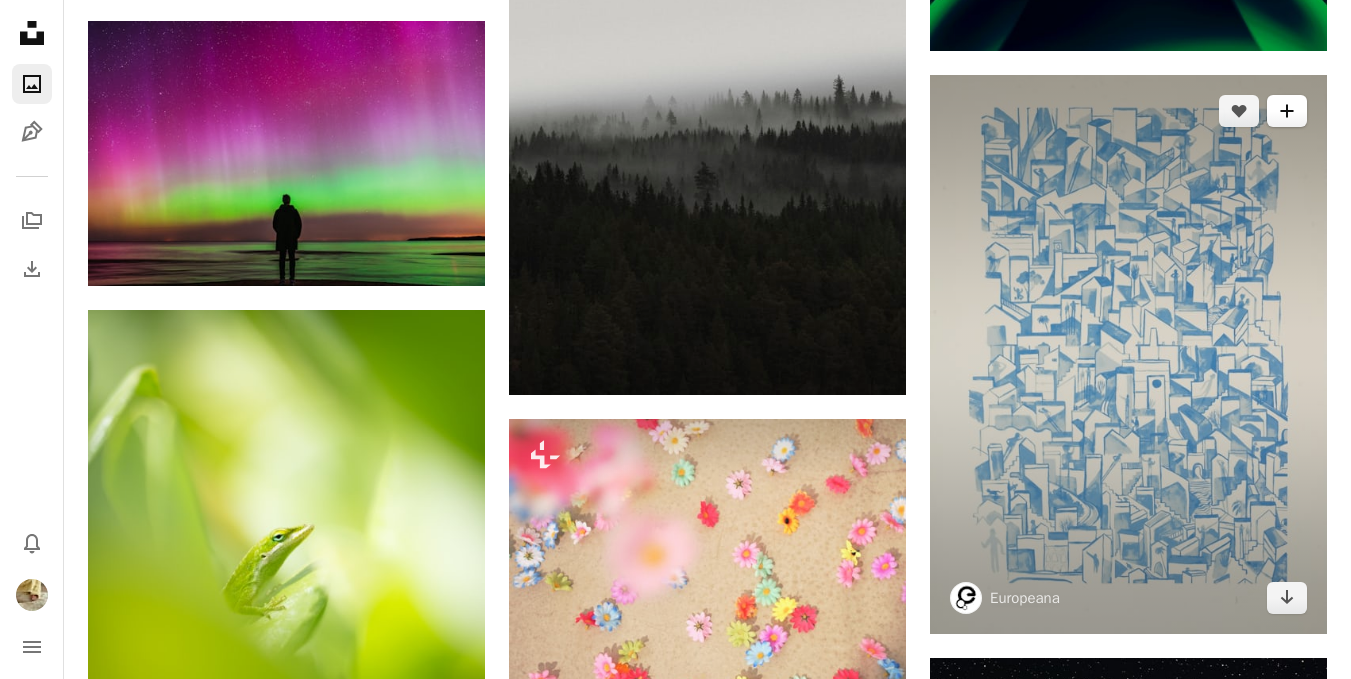 click on "A plus sign" 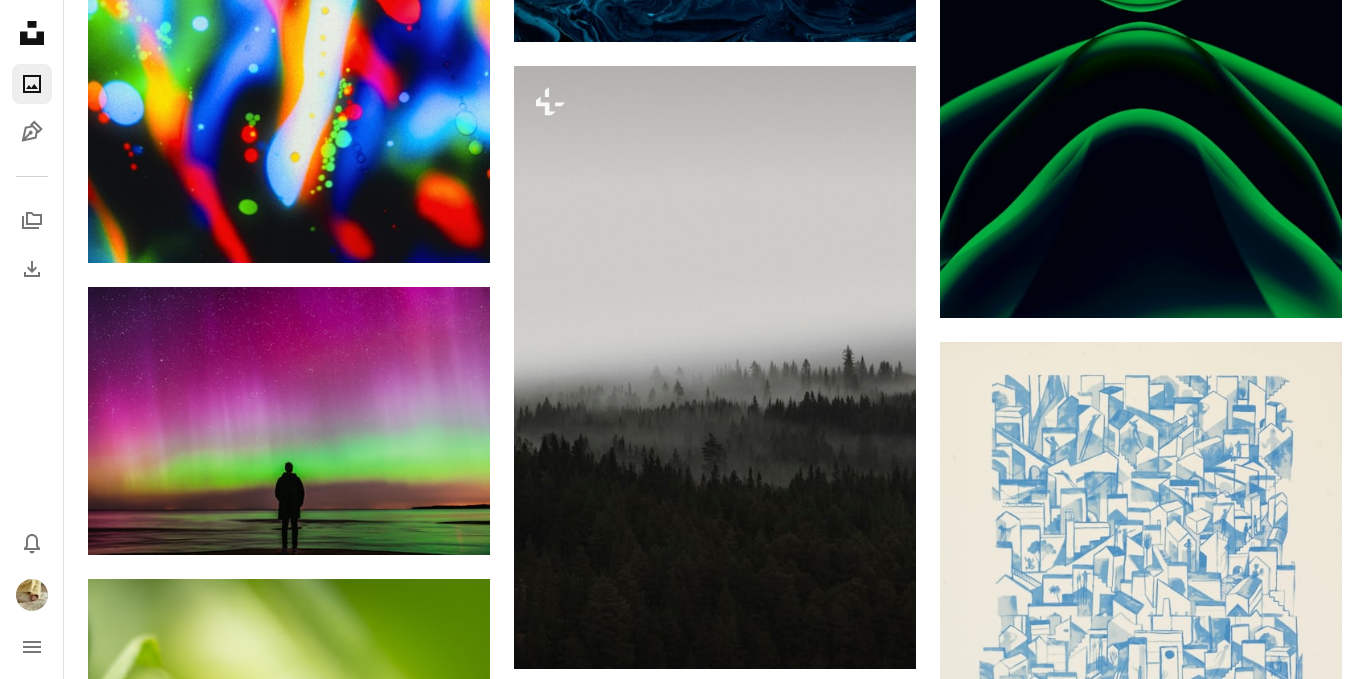 click on "105 fotos" at bounding box center [849, 4259] 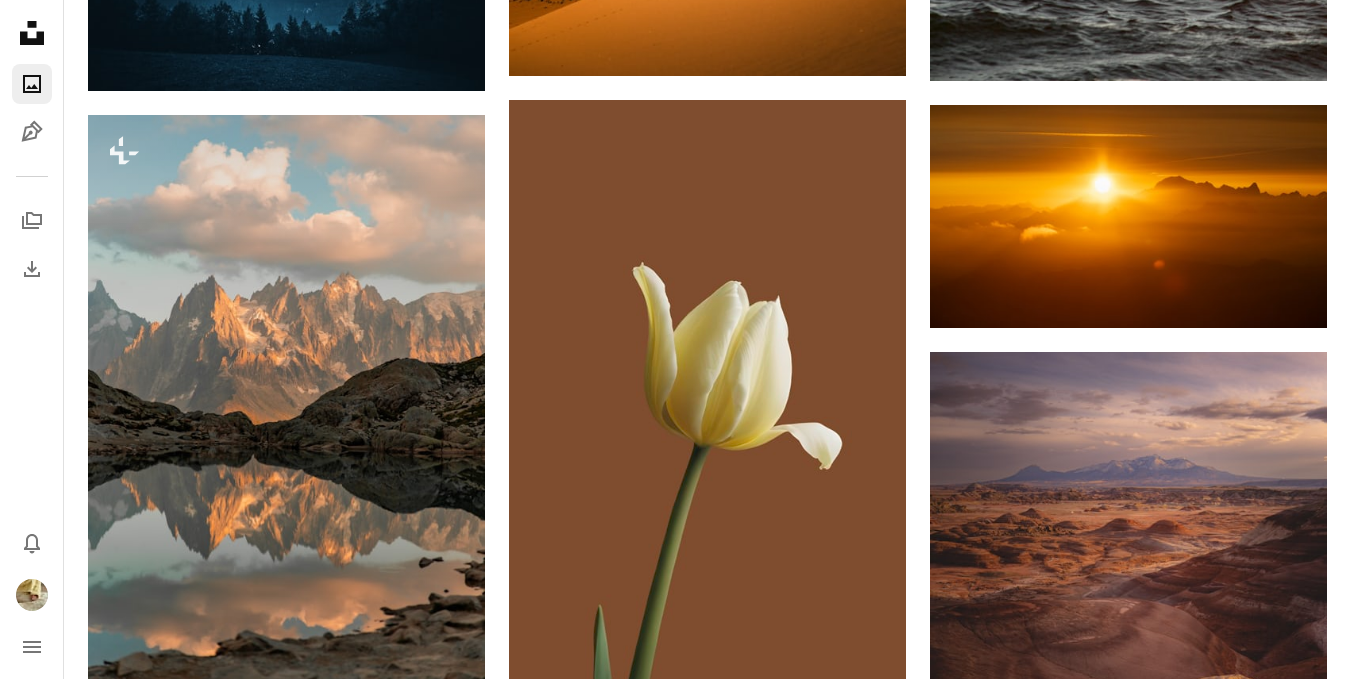 scroll, scrollTop: 35786, scrollLeft: 0, axis: vertical 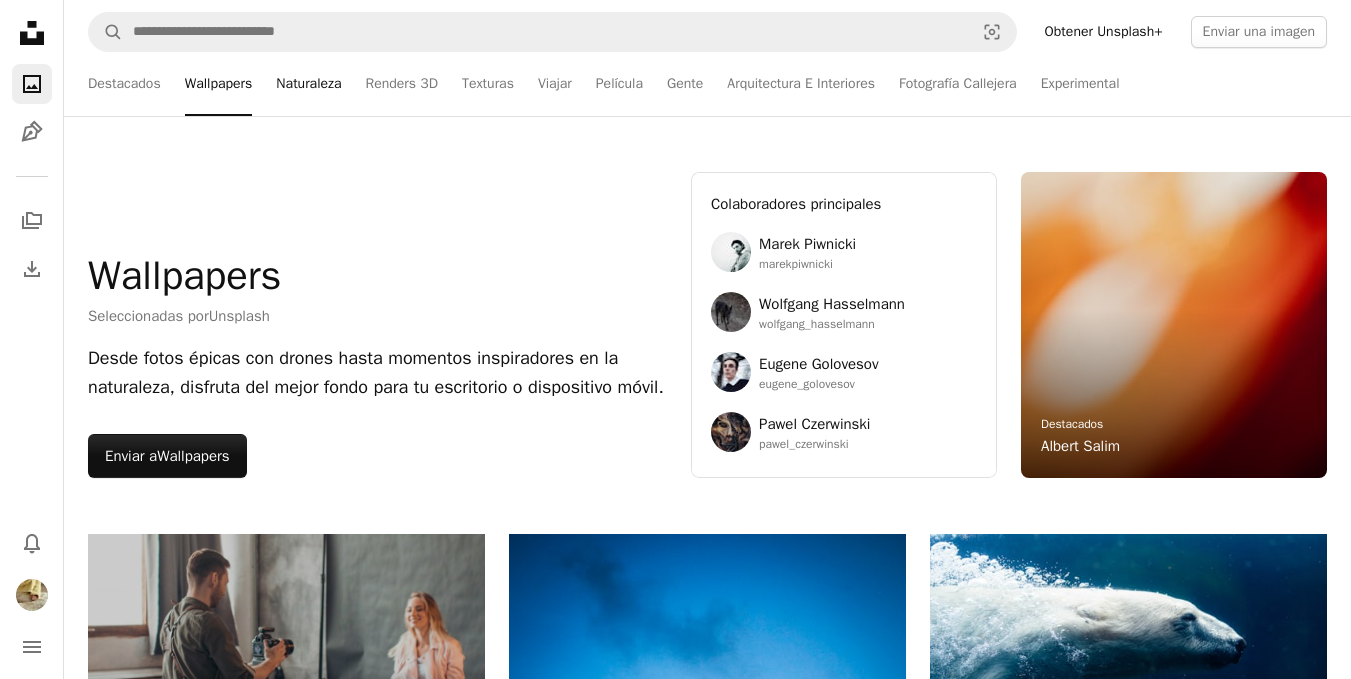 click on "Naturaleza" at bounding box center [308, 84] 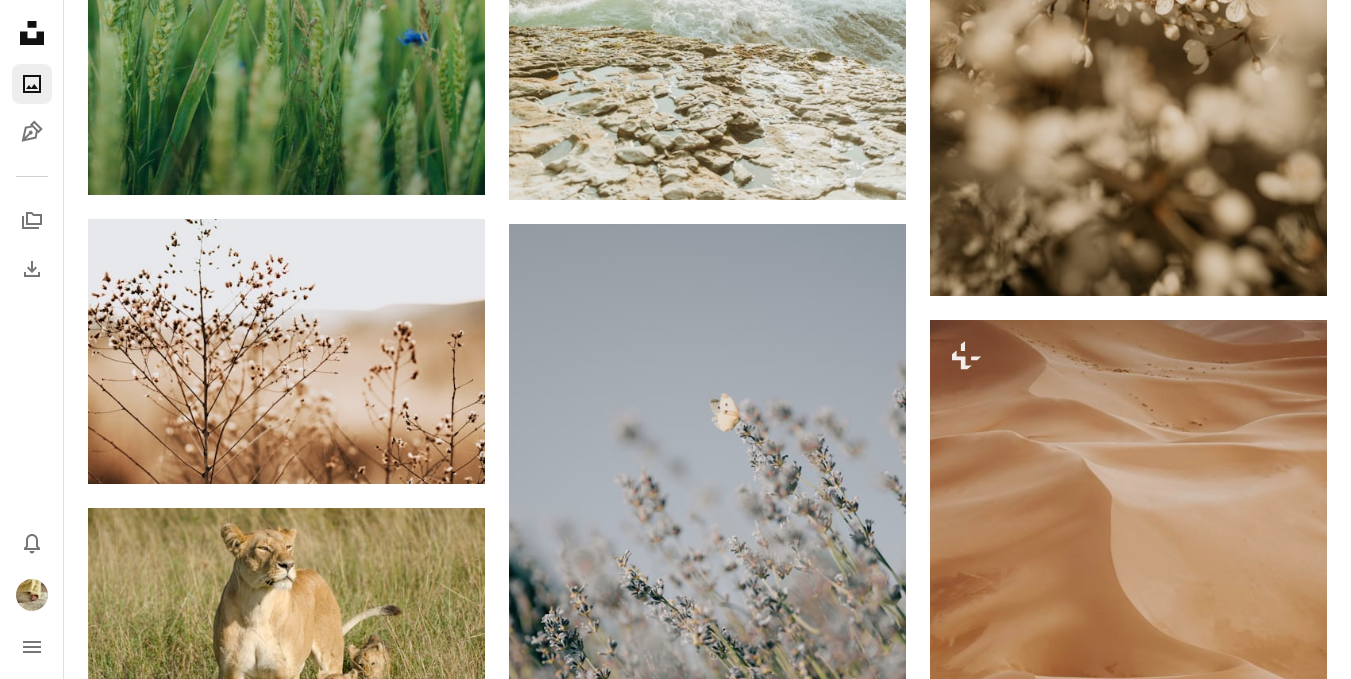 scroll, scrollTop: 0, scrollLeft: 0, axis: both 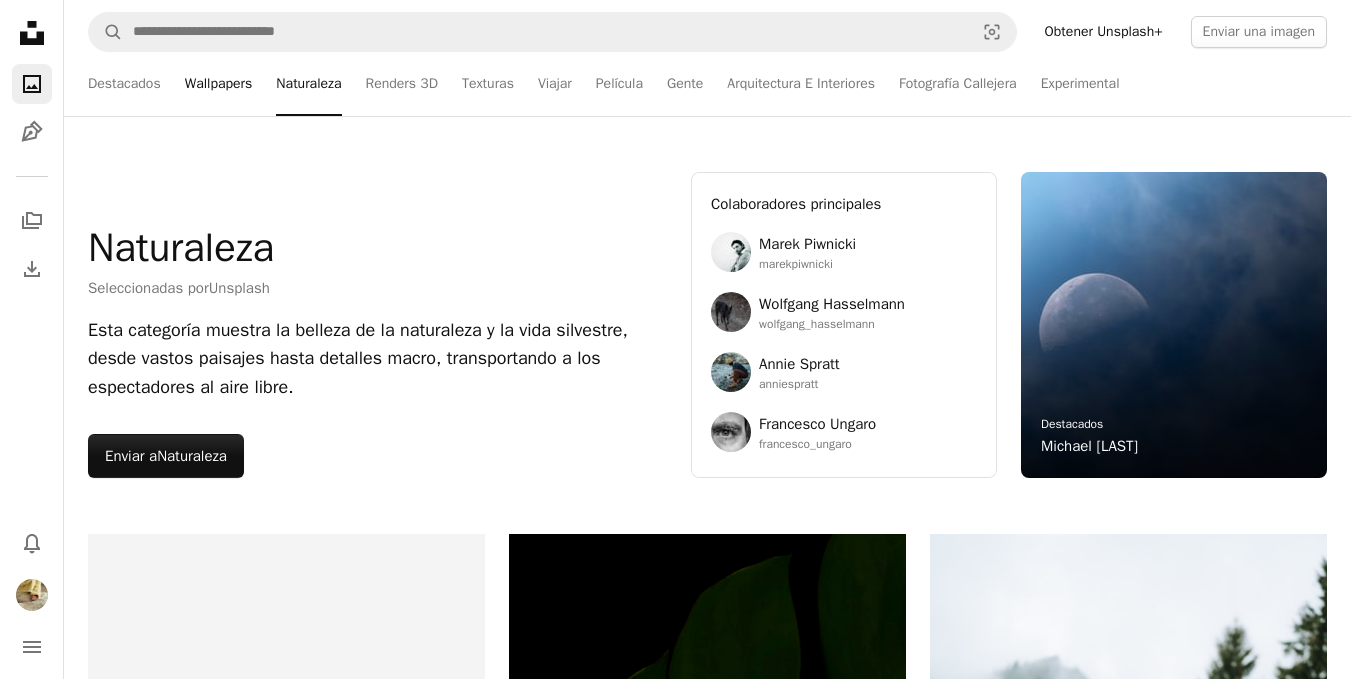 click on "Wallpapers" at bounding box center [219, 84] 